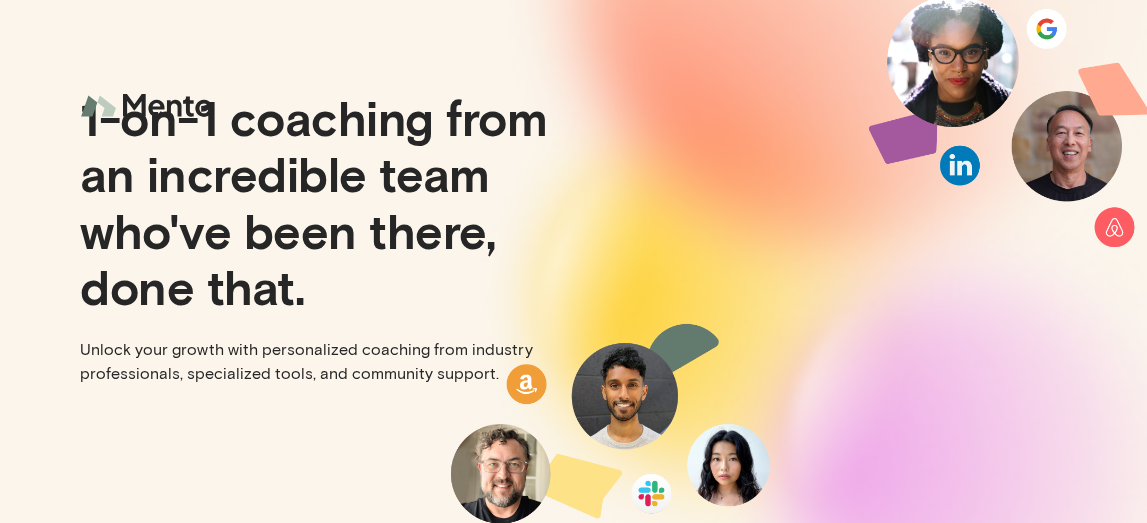 scroll, scrollTop: 0, scrollLeft: 0, axis: both 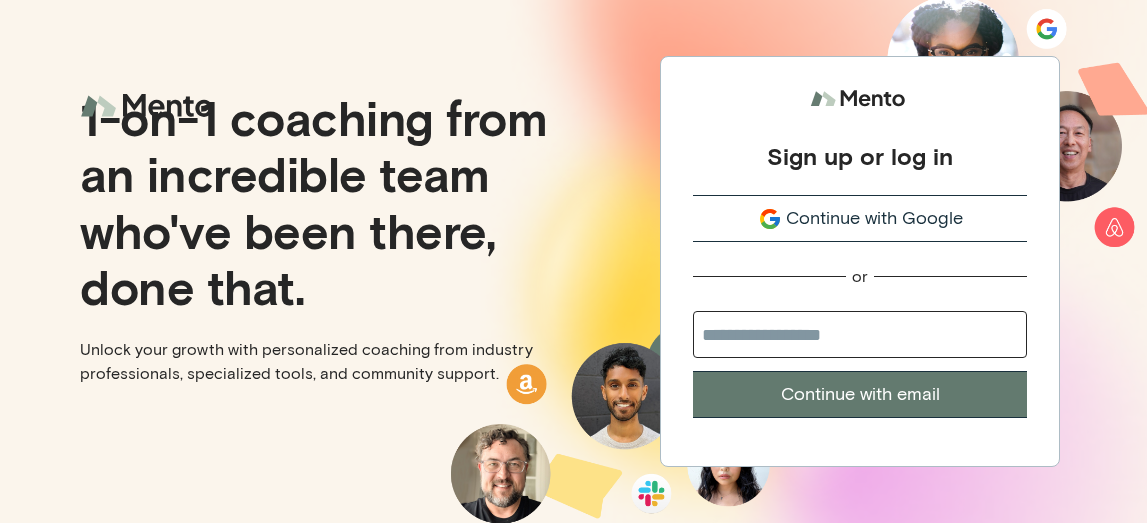 click on "Continue with Google" at bounding box center [874, 218] 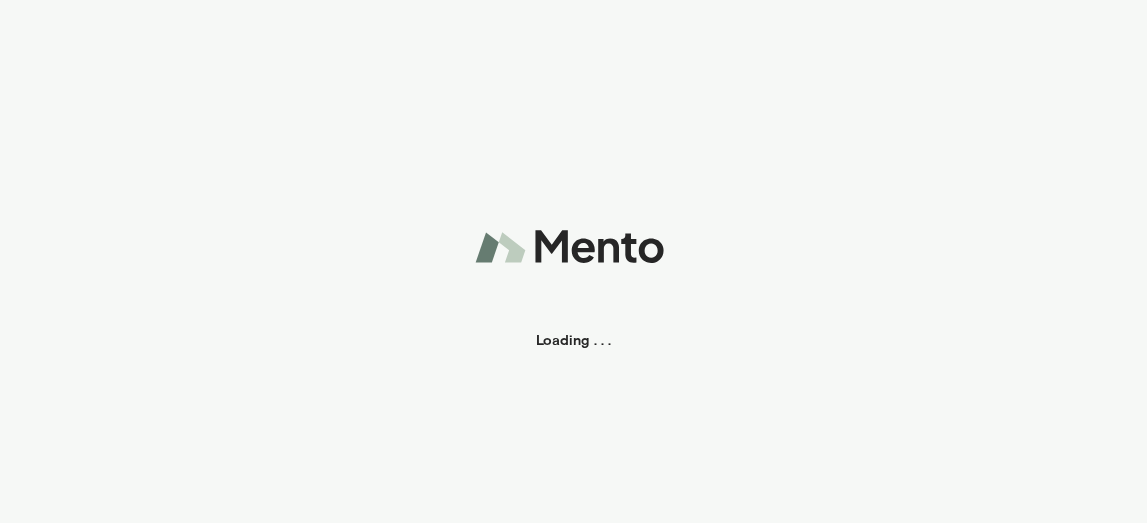 scroll, scrollTop: 0, scrollLeft: 0, axis: both 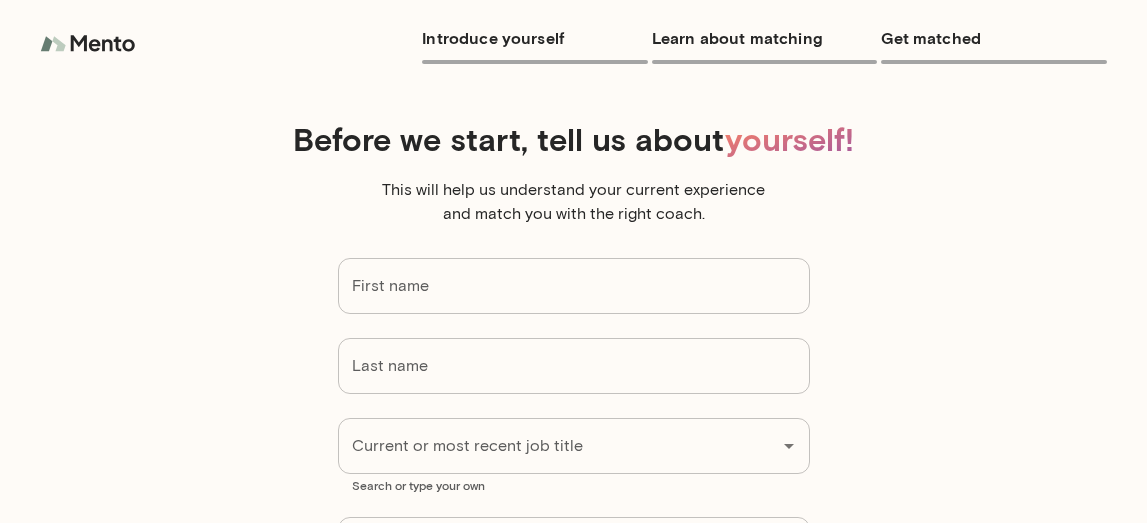 type on "******" 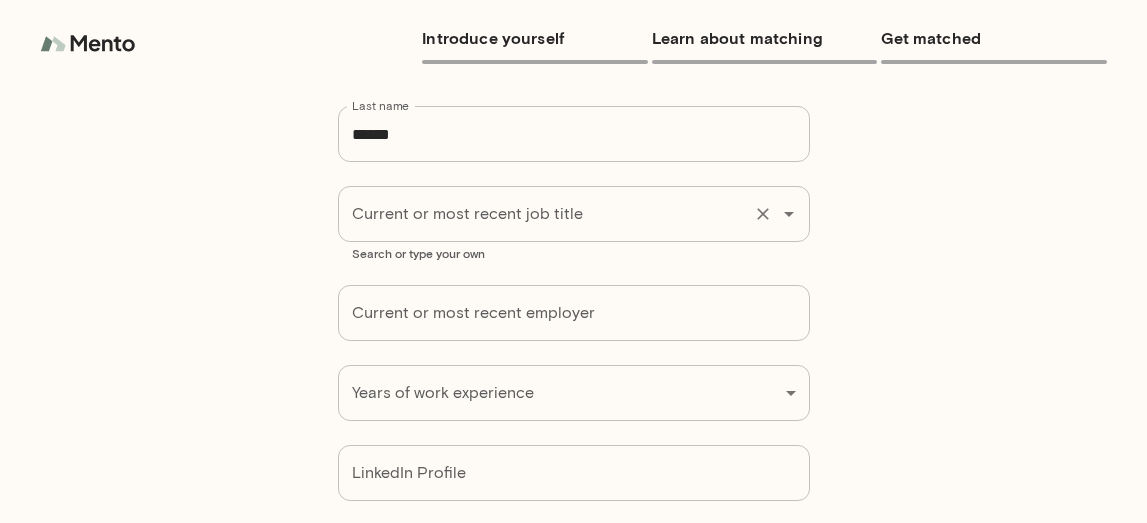 scroll, scrollTop: 340, scrollLeft: 0, axis: vertical 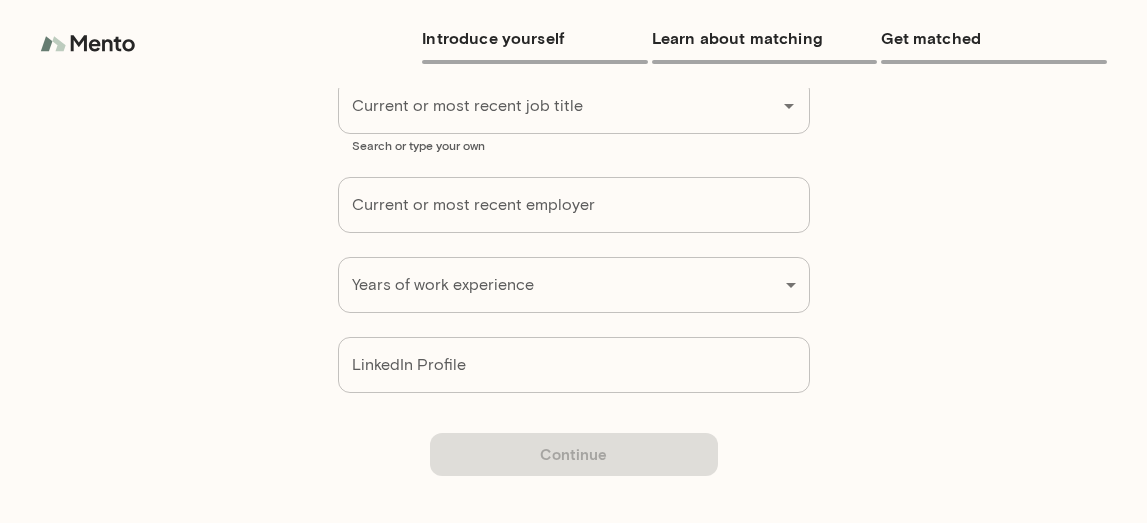 click on "Current or most recent employer" at bounding box center [574, 205] 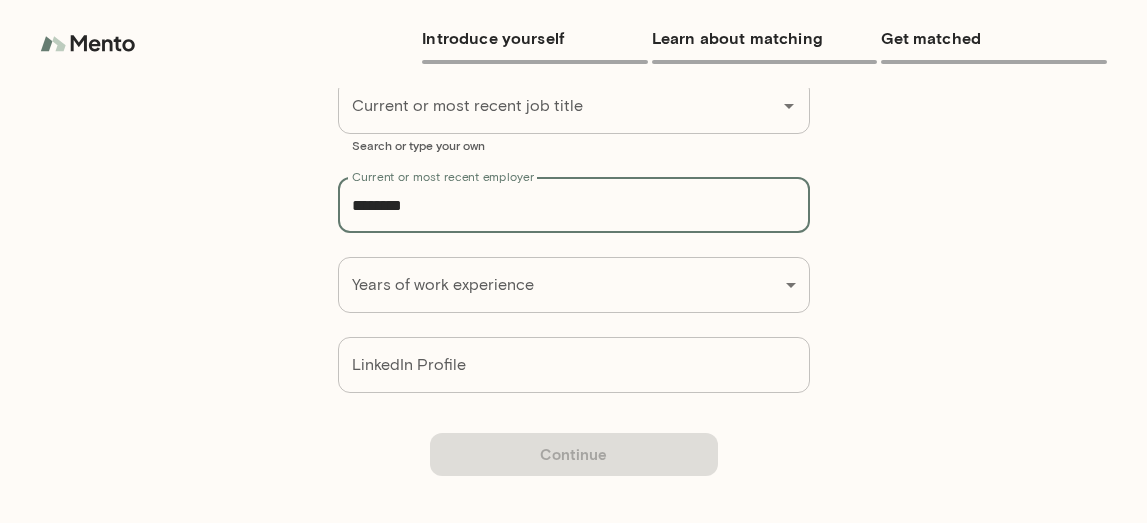 type on "********" 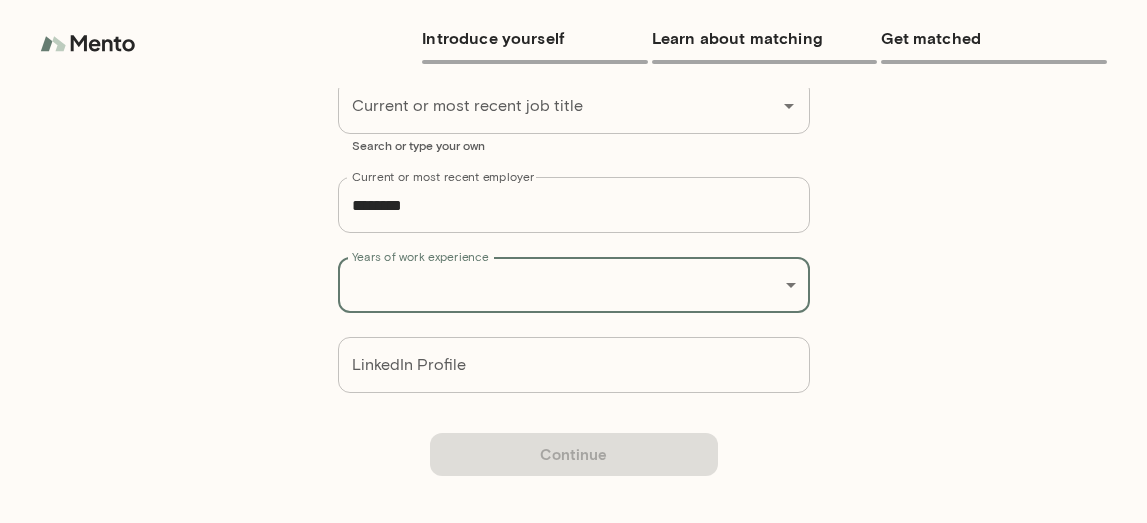 click on "Introduce yourself Learn about matching Get matched Before we start, tell us about yourself! This will help us understand your current experience and match you with the right coach. First name [FIRST] First name Last name [LAST] Last name Current or most recent job title Current or most recent job title Search or type your own Current or most recent employer [EMPLOYER] Current or most recent employer Years of work experience Years of work experience LinkedIn Profile LinkedIn Profile Continue" at bounding box center [573, 261] 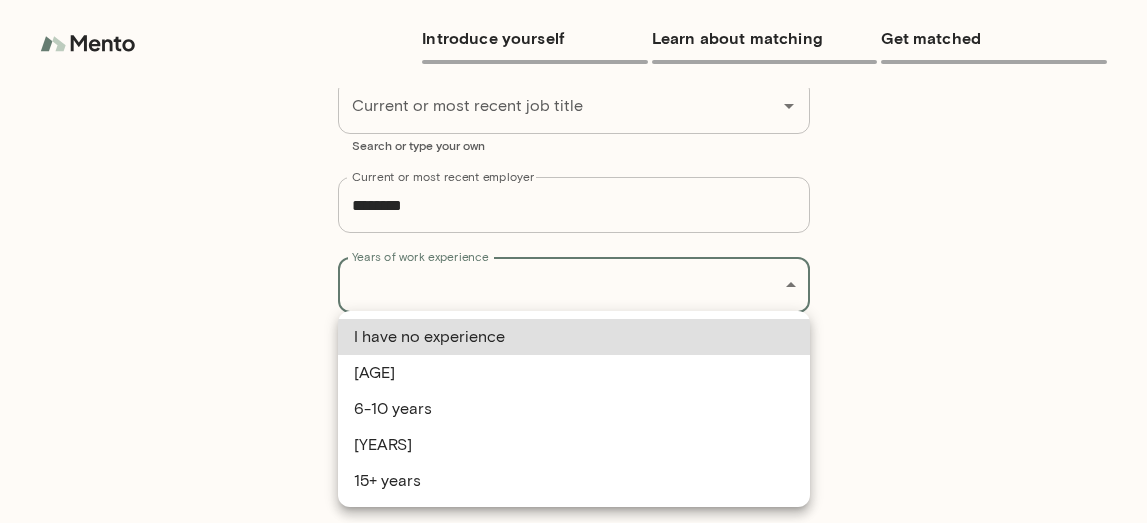 click on "6-10 years" at bounding box center (574, 409) 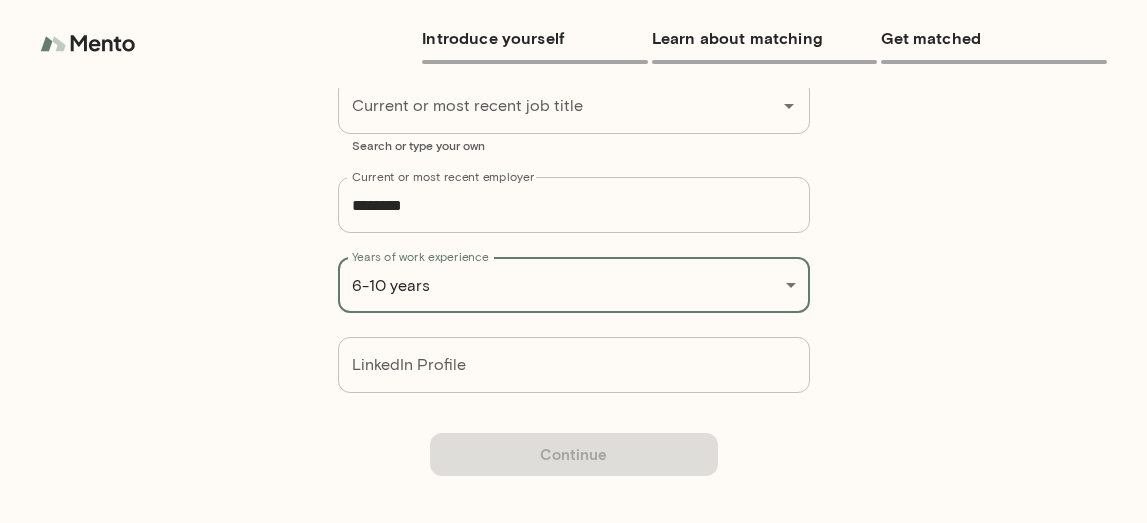 click on "**********" at bounding box center (574, 86) 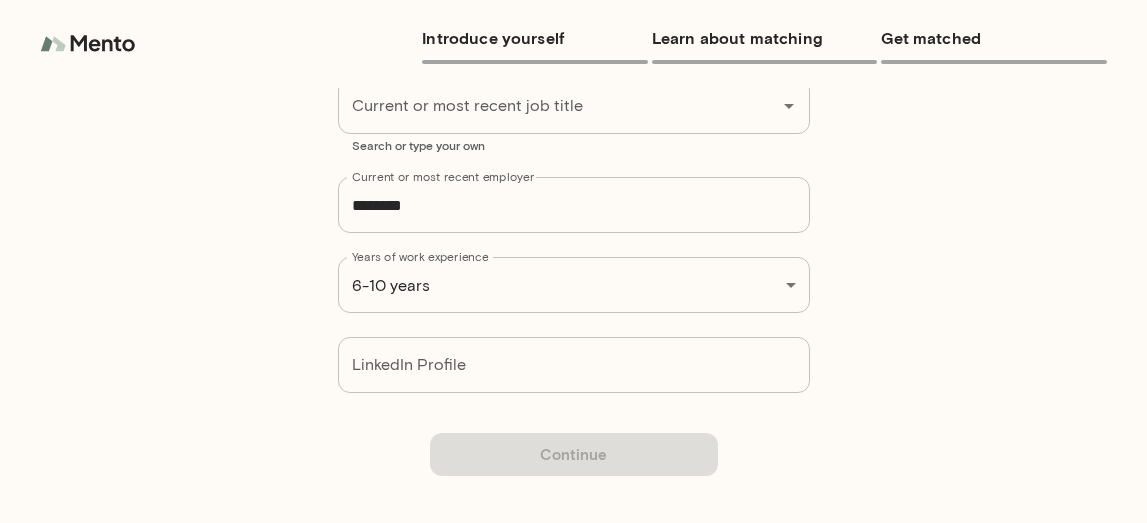 click on "LinkedIn Profile" at bounding box center (574, 365) 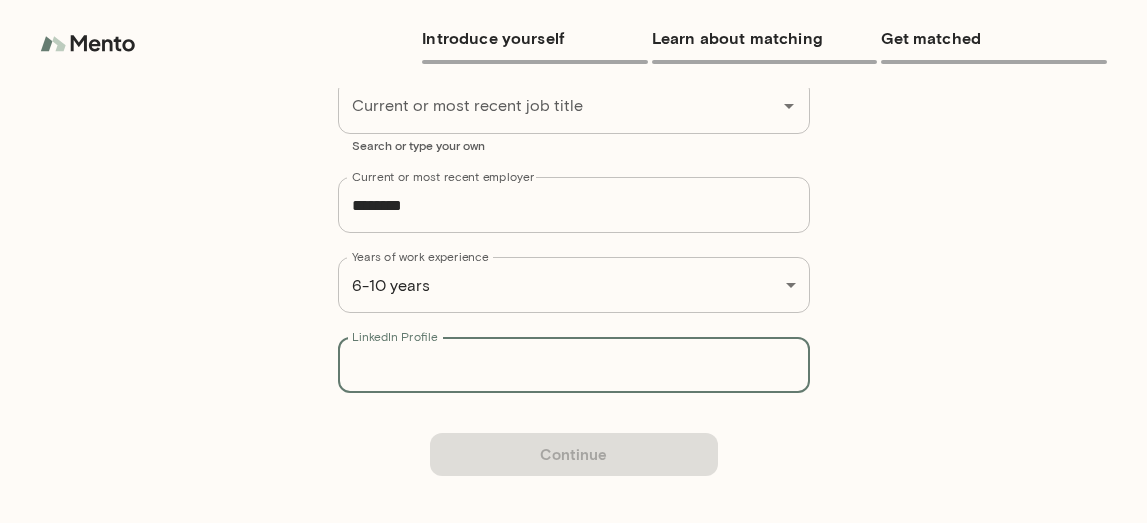 paste on "**********" 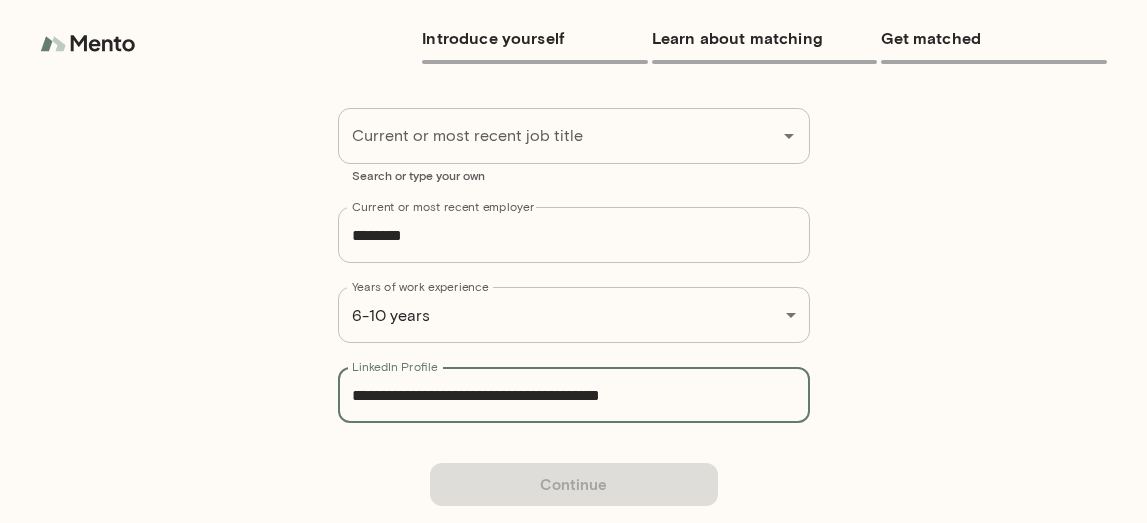 scroll, scrollTop: 285, scrollLeft: 0, axis: vertical 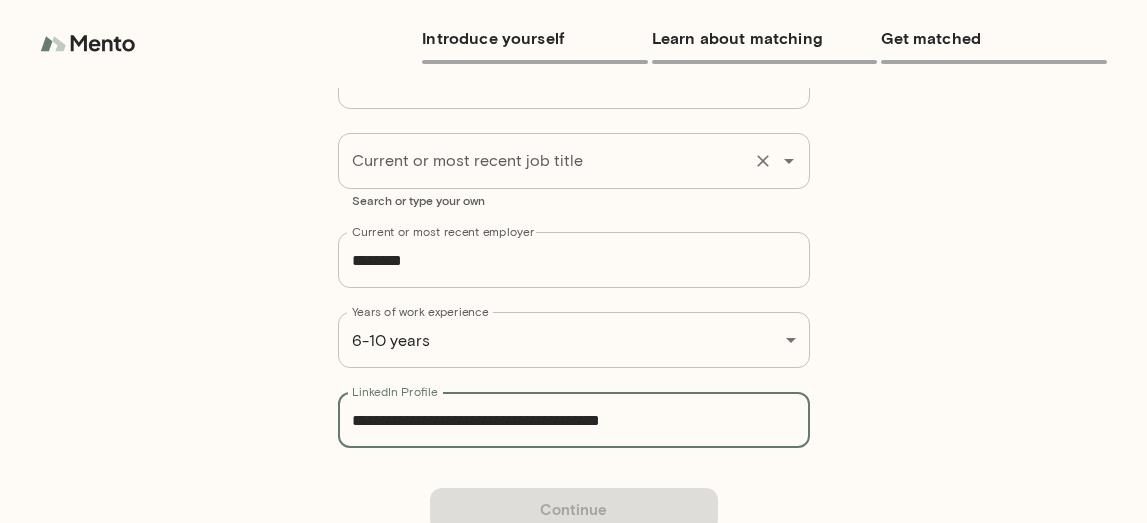 type on "**********" 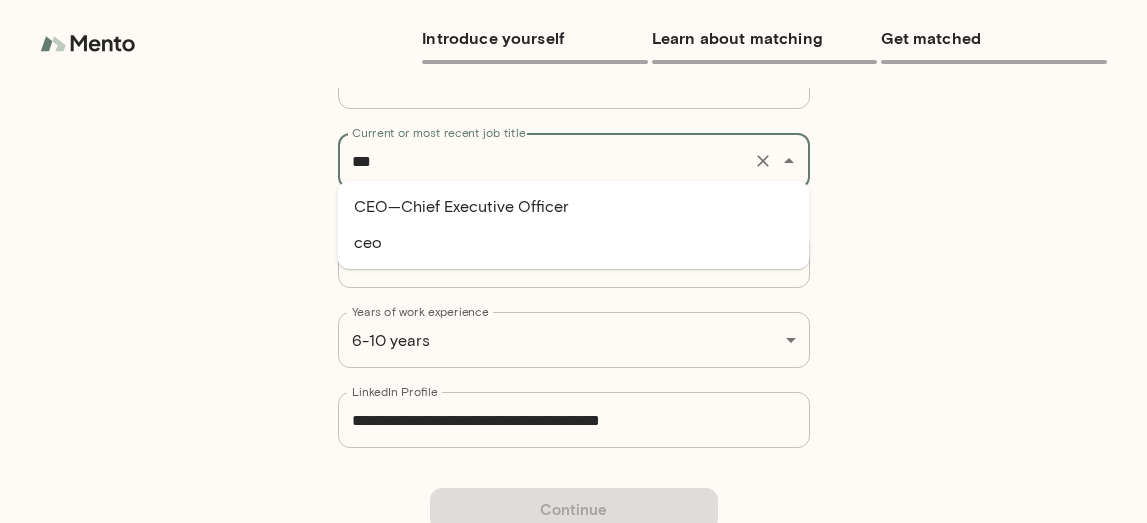 scroll, scrollTop: 340, scrollLeft: 0, axis: vertical 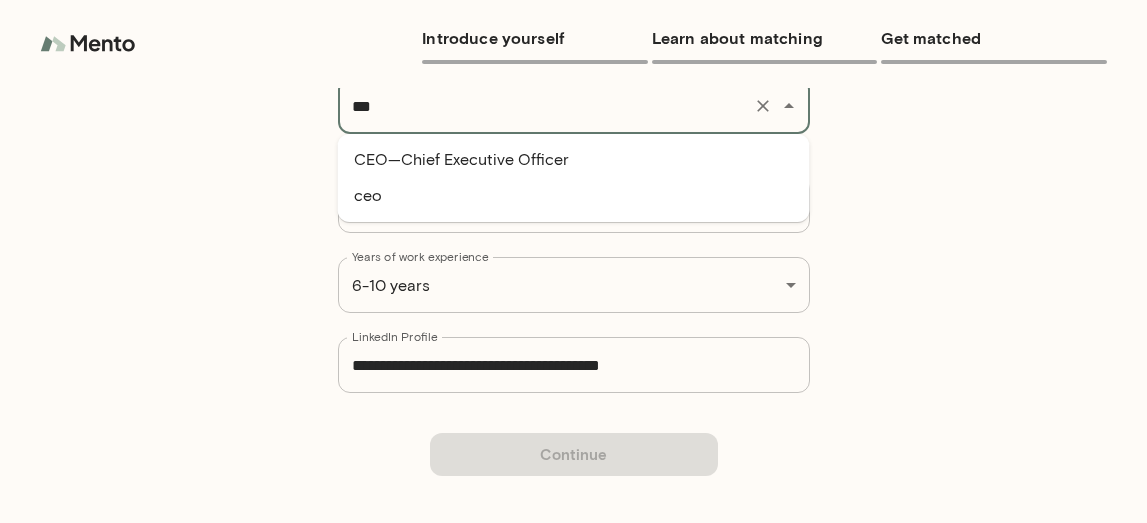 type on "***" 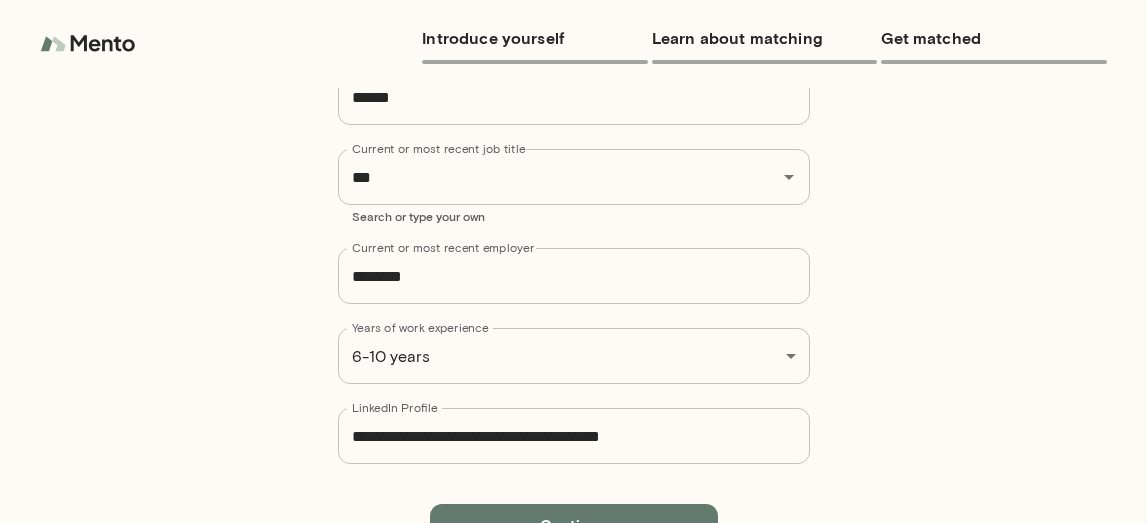 scroll, scrollTop: 324, scrollLeft: 0, axis: vertical 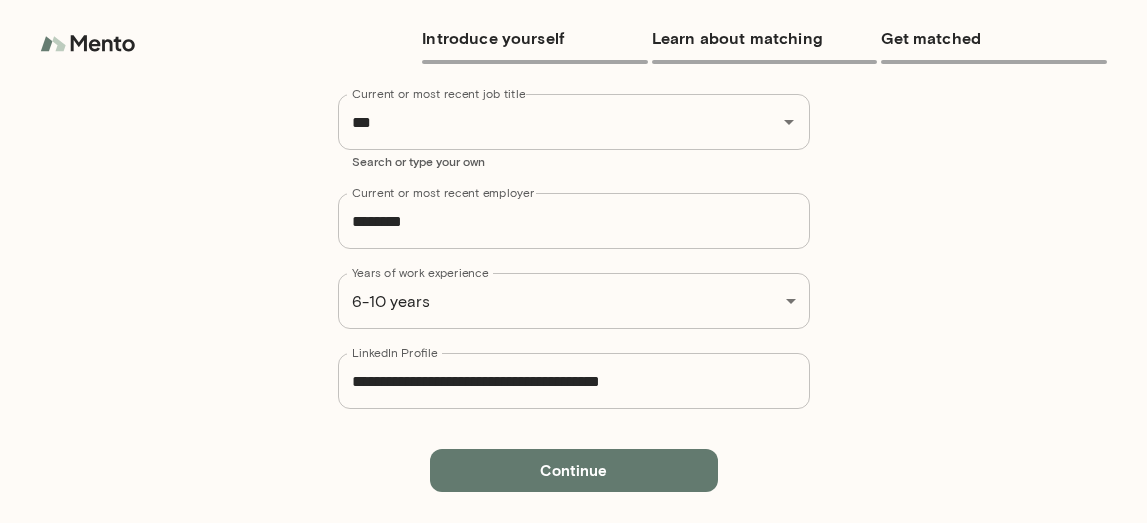 click on "Continue" at bounding box center (574, 470) 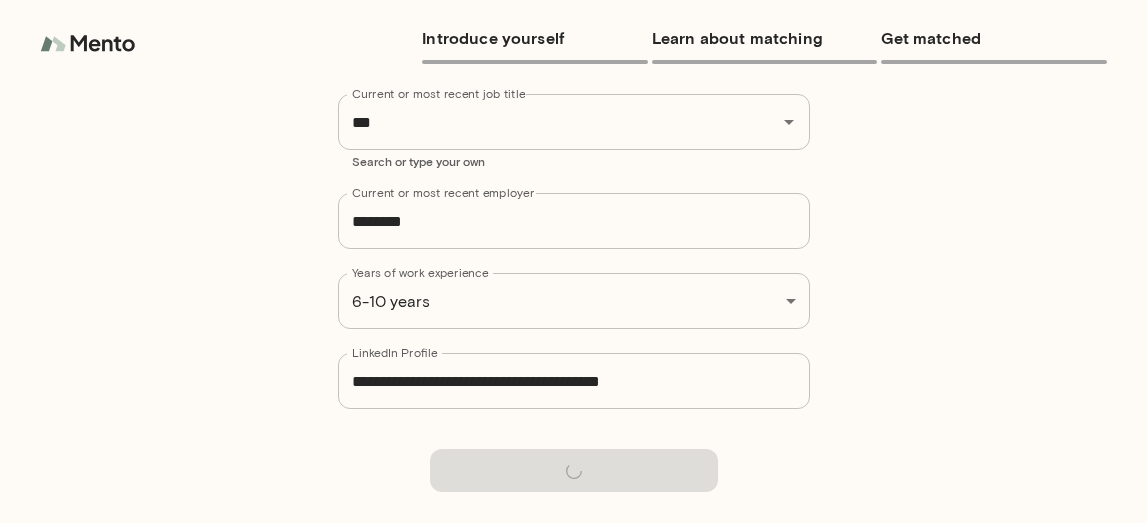 type 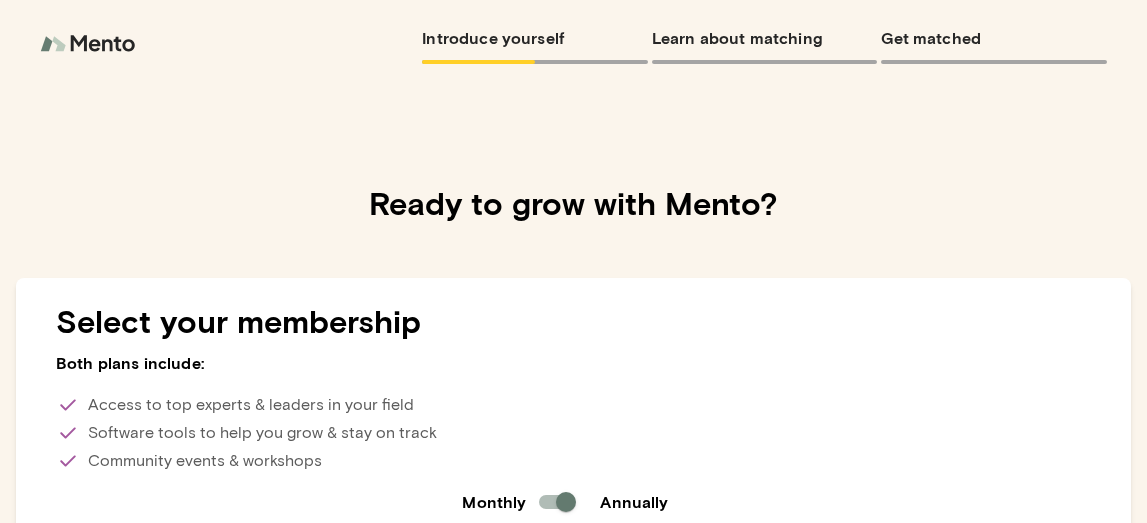 scroll, scrollTop: 0, scrollLeft: 0, axis: both 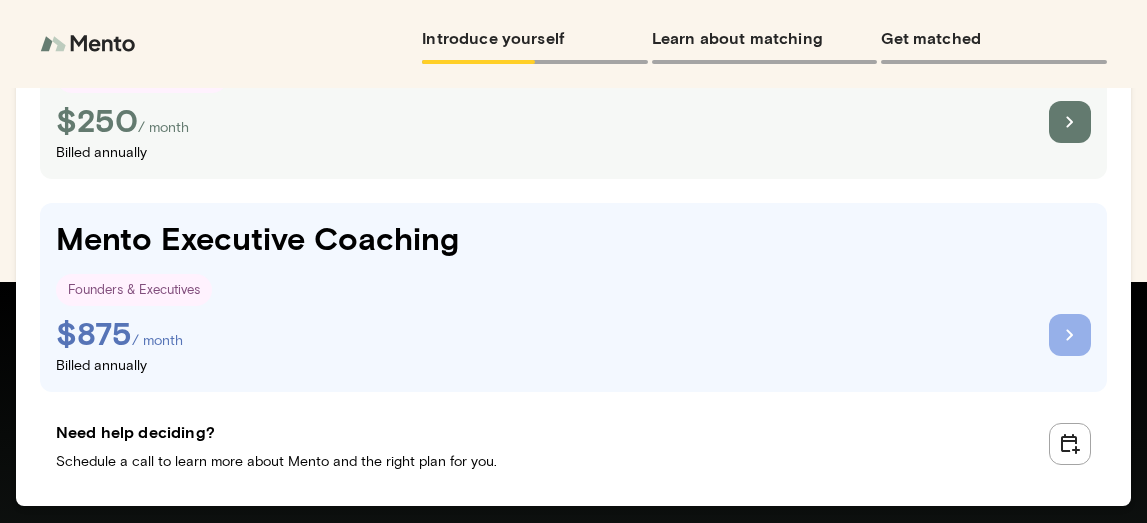click 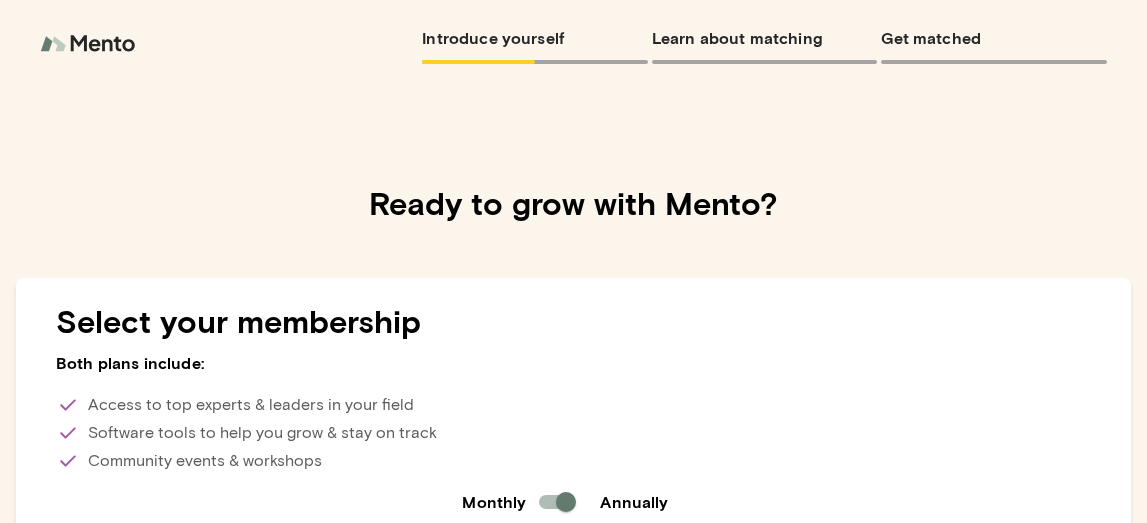 scroll, scrollTop: 0, scrollLeft: 0, axis: both 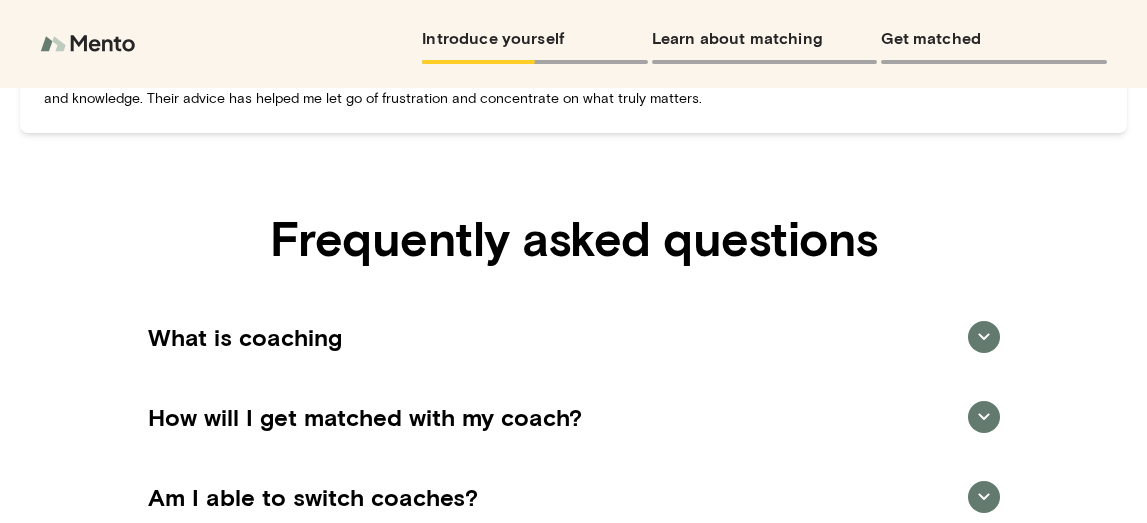 click on "How will I get matched with my coach?" at bounding box center (503, 417) 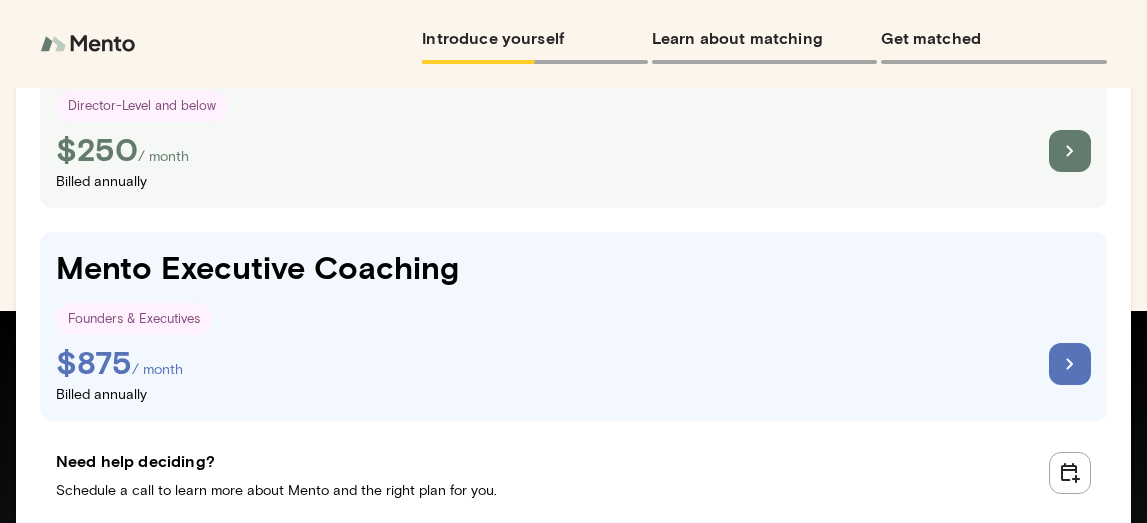 scroll, scrollTop: 476, scrollLeft: 0, axis: vertical 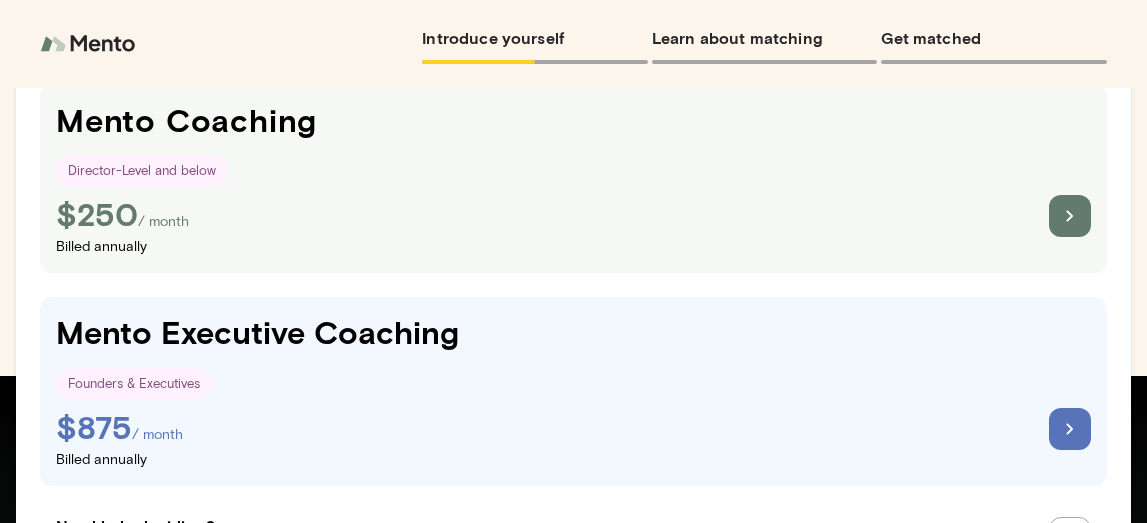 click on "Get matched" at bounding box center (994, 38) 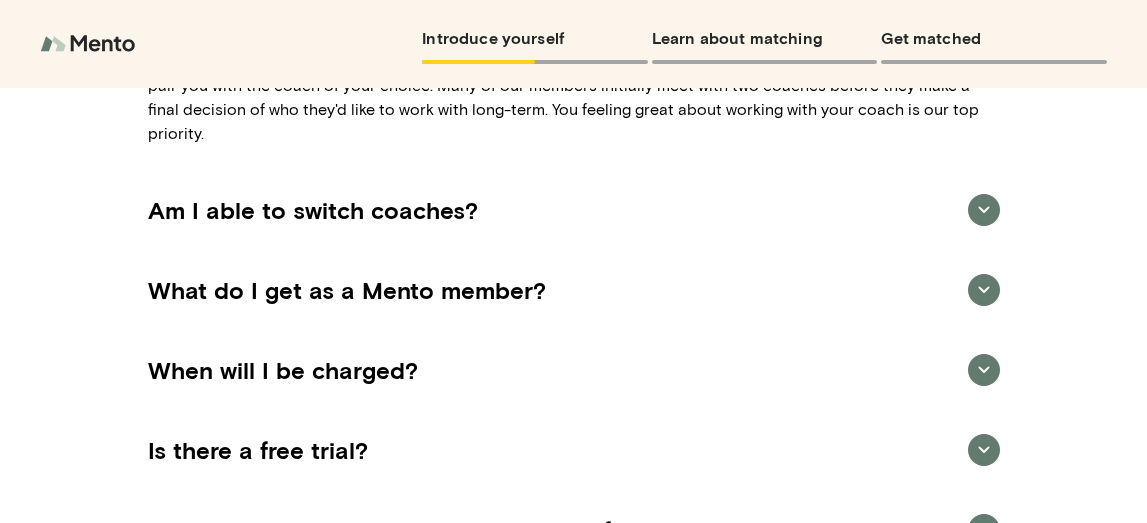 scroll, scrollTop: 3132, scrollLeft: 0, axis: vertical 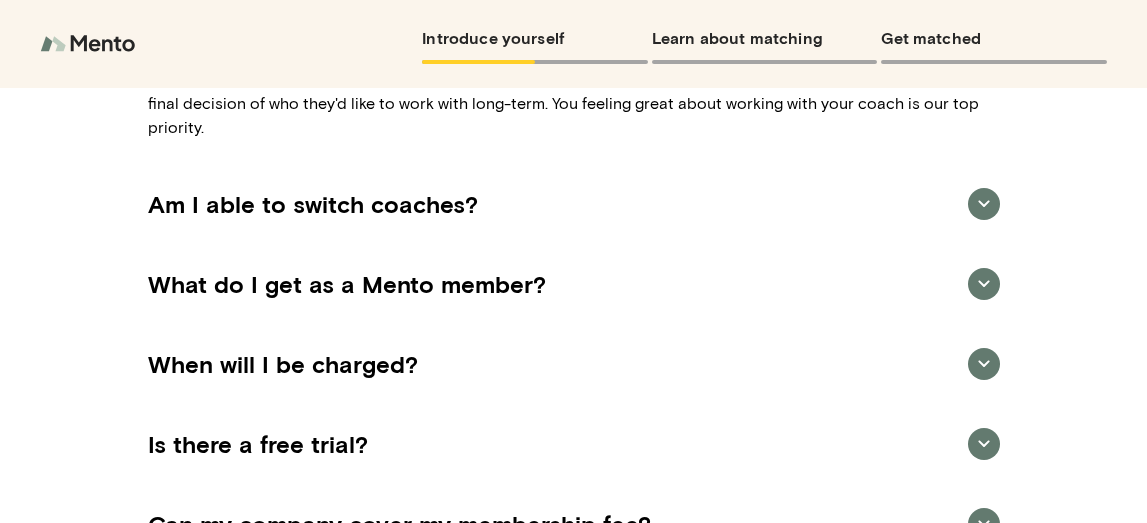 click on "When will I be charged?" at bounding box center (503, 364) 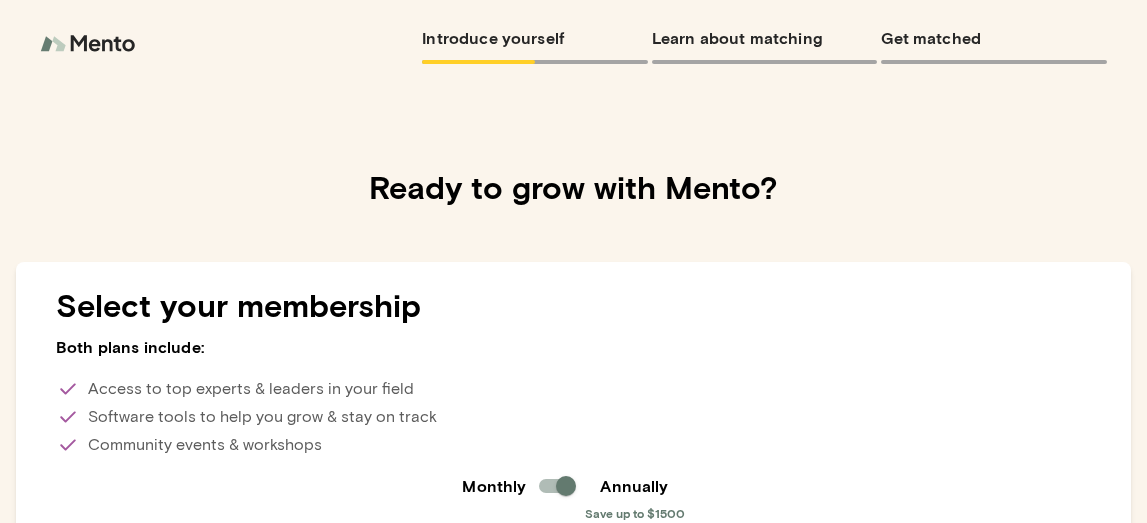 scroll, scrollTop: 0, scrollLeft: 0, axis: both 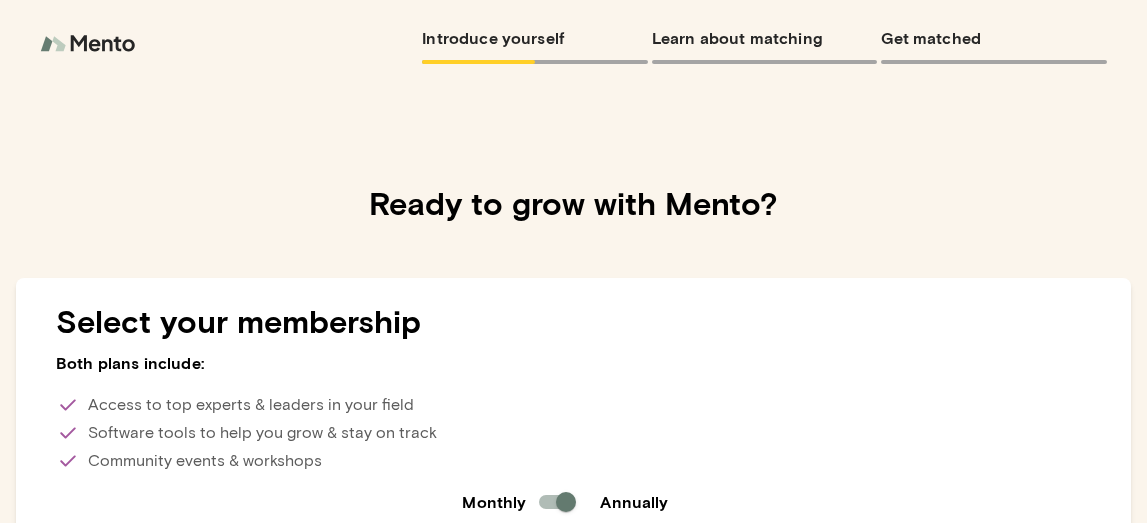 click at bounding box center (90, 44) 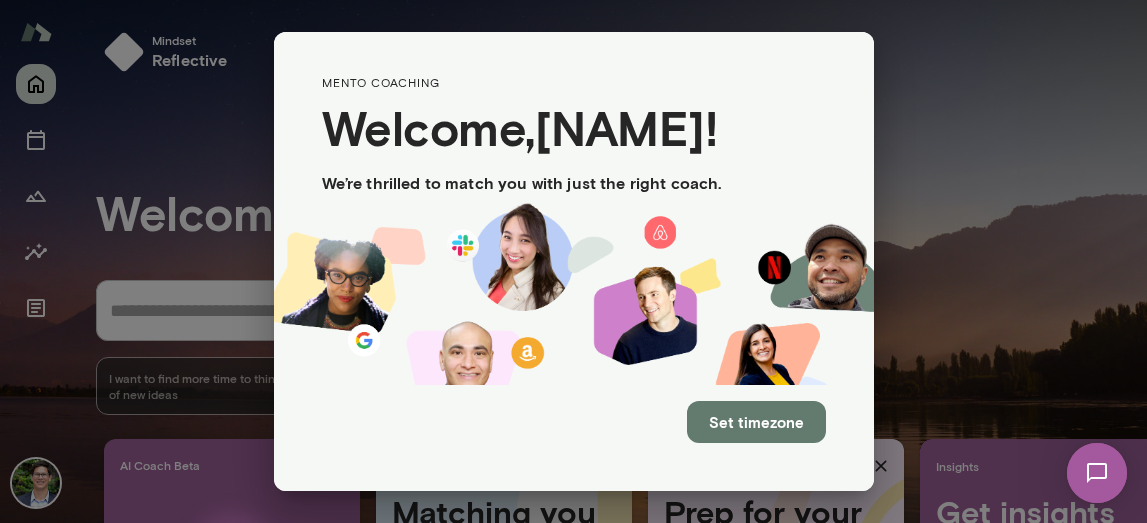 click on "**********" at bounding box center [573, 261] 